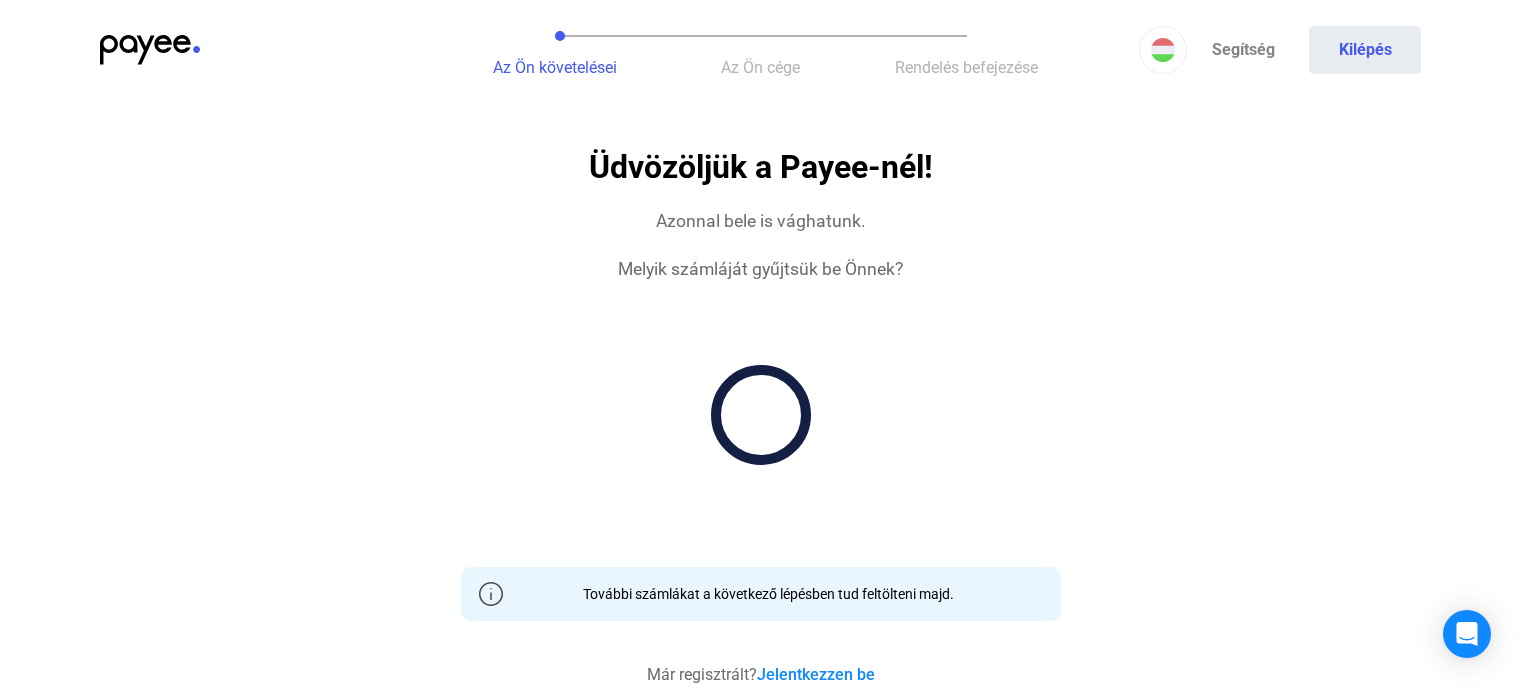 scroll, scrollTop: 100, scrollLeft: 0, axis: vertical 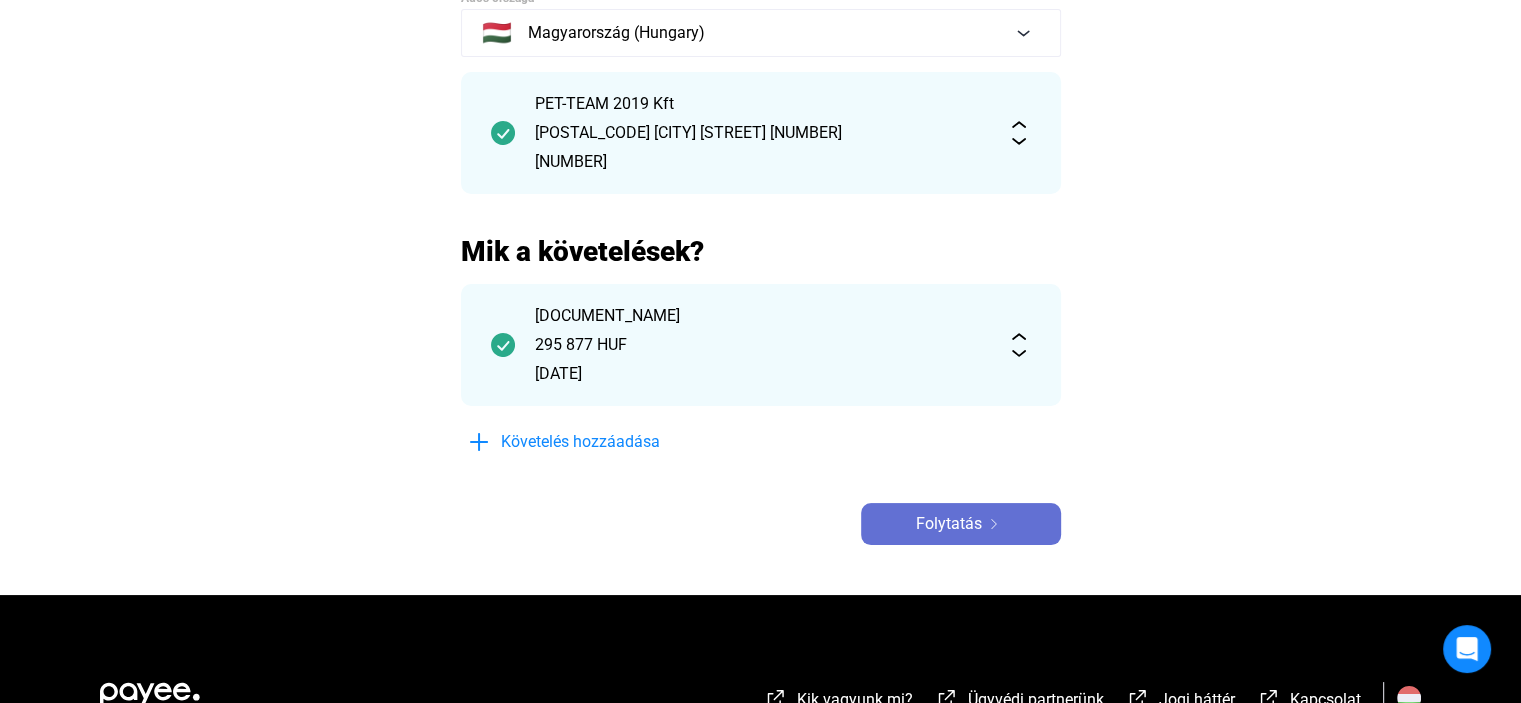 click on "Folytatás" 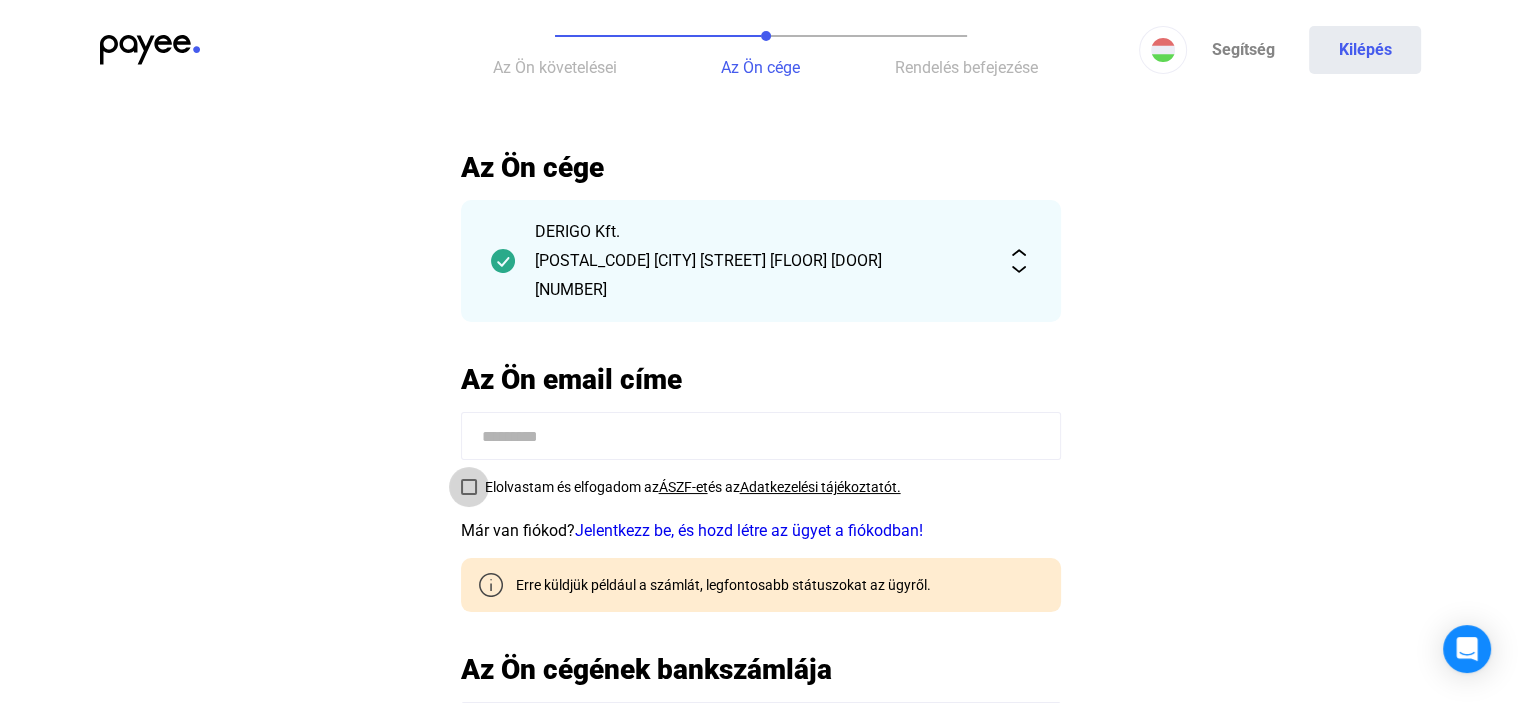click at bounding box center [469, 487] 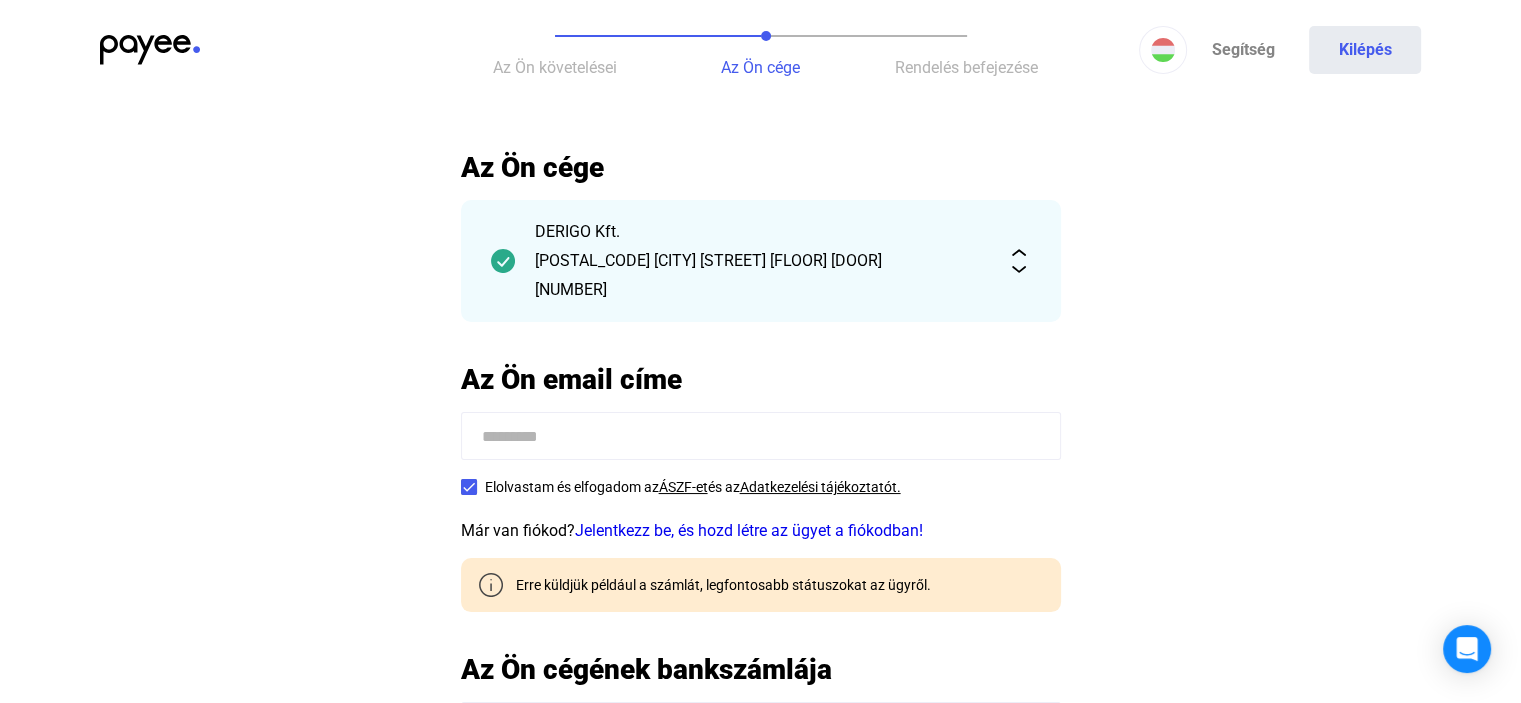 click 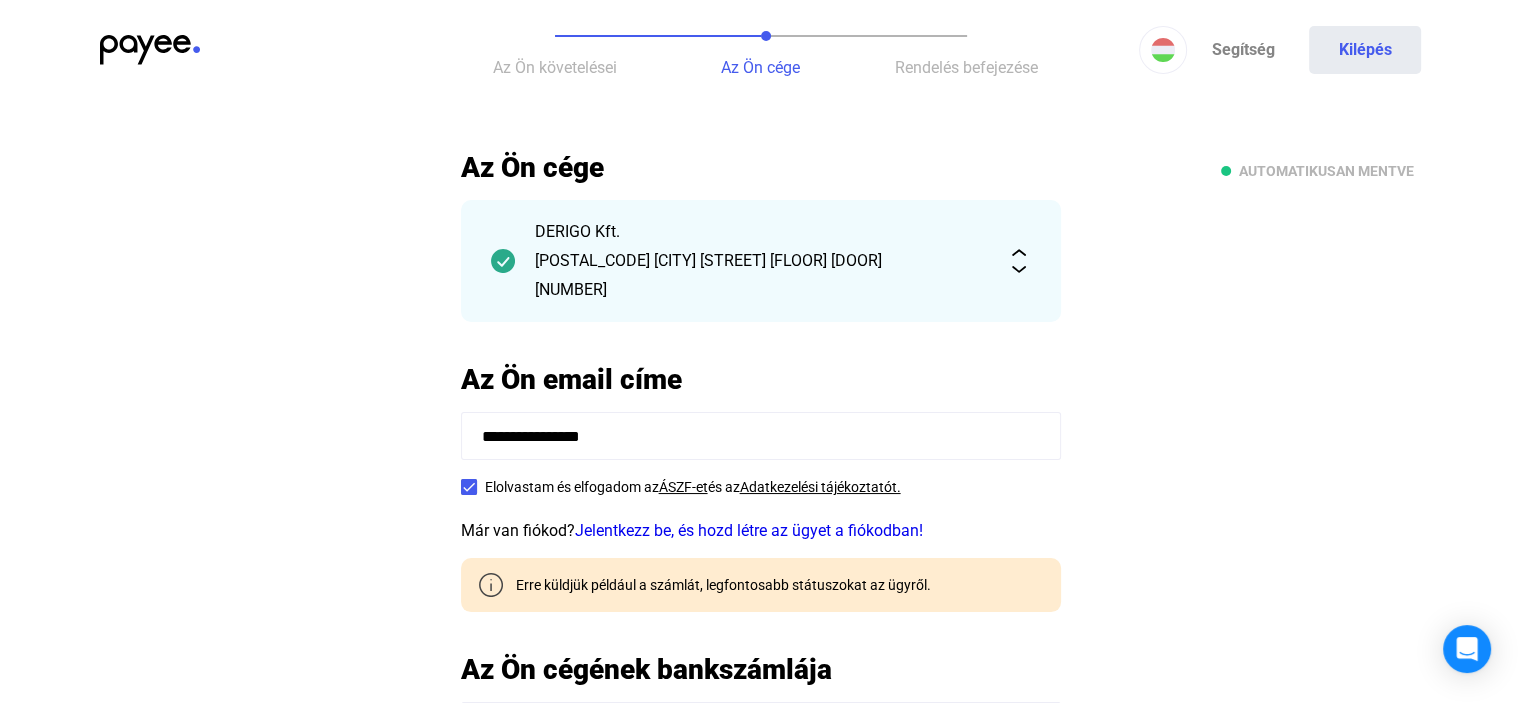 type on "**********" 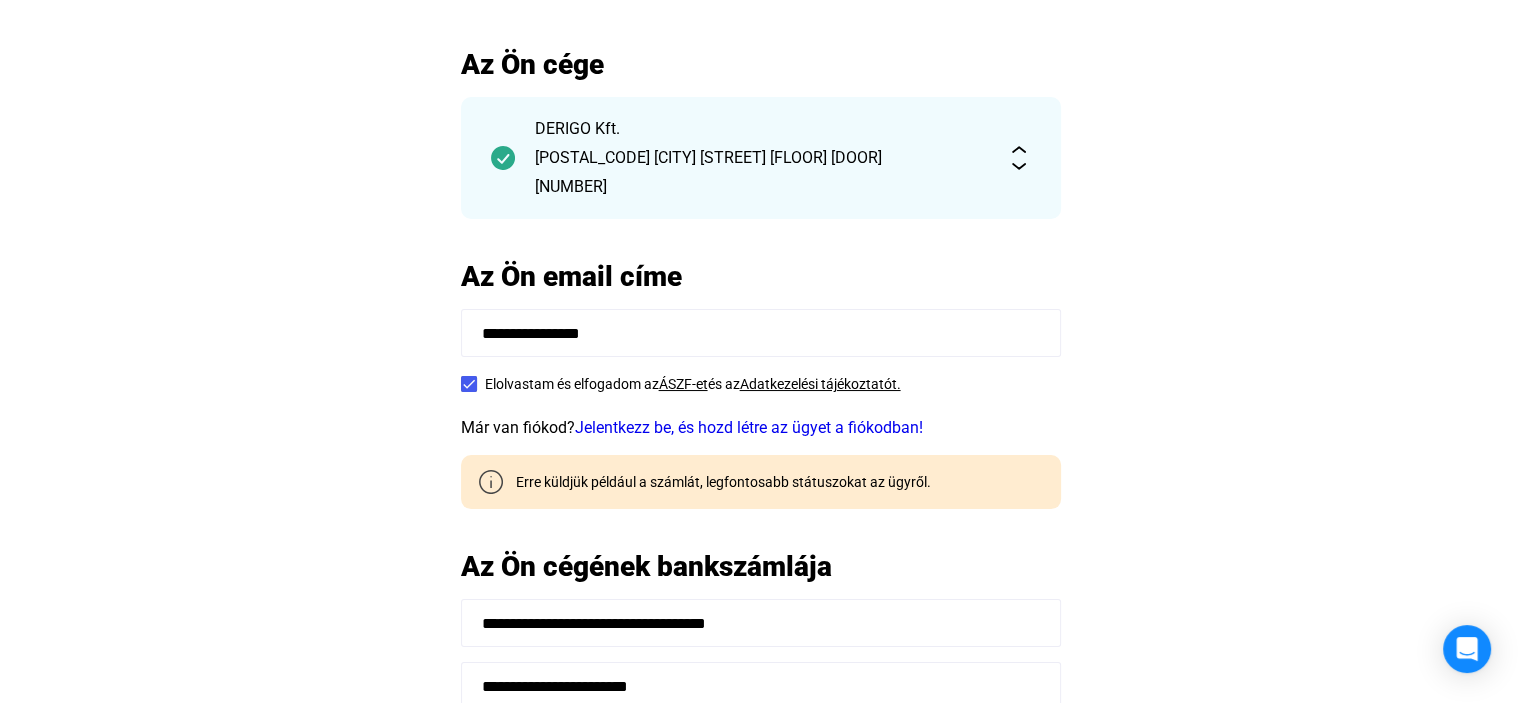 scroll, scrollTop: 100, scrollLeft: 0, axis: vertical 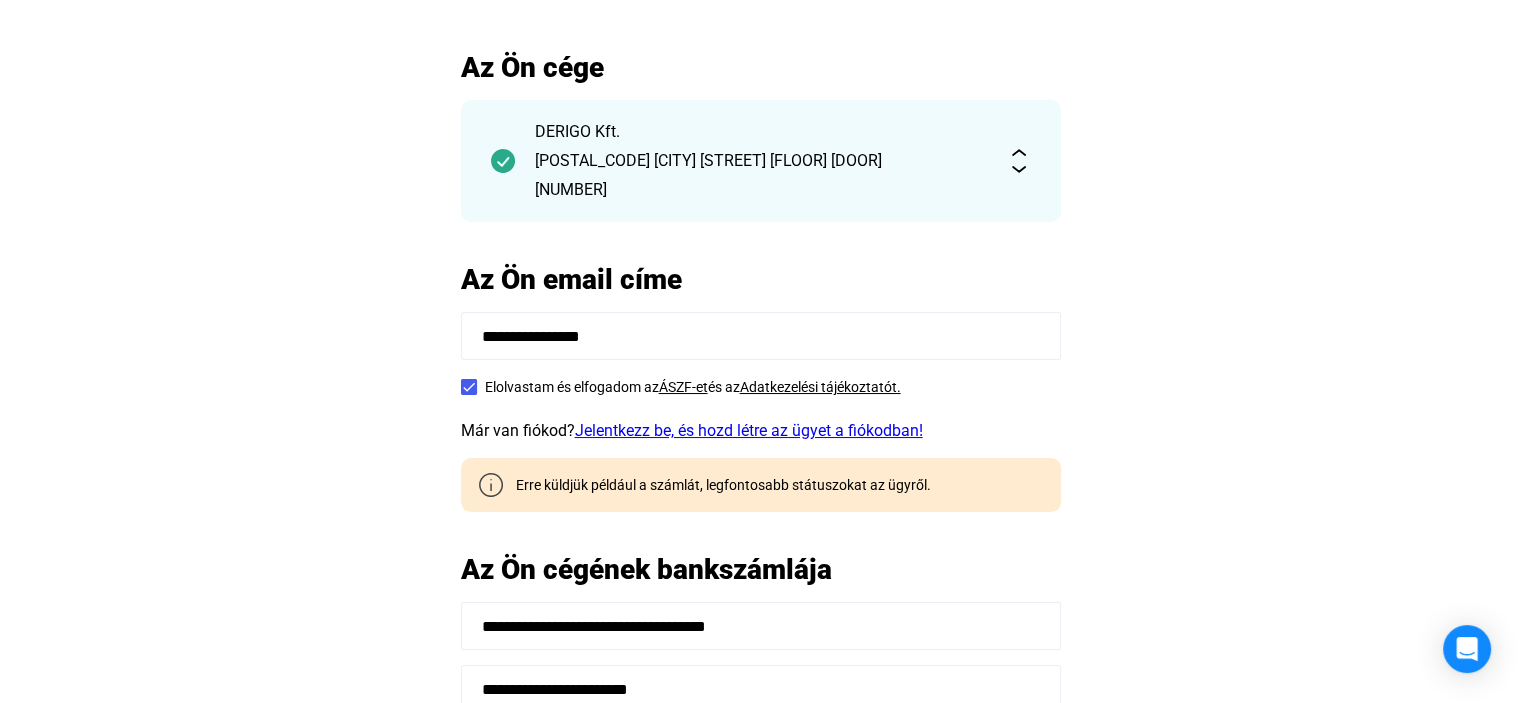 click on "Jelentkezz be, és hozd létre az ügyet a fiókodban!" 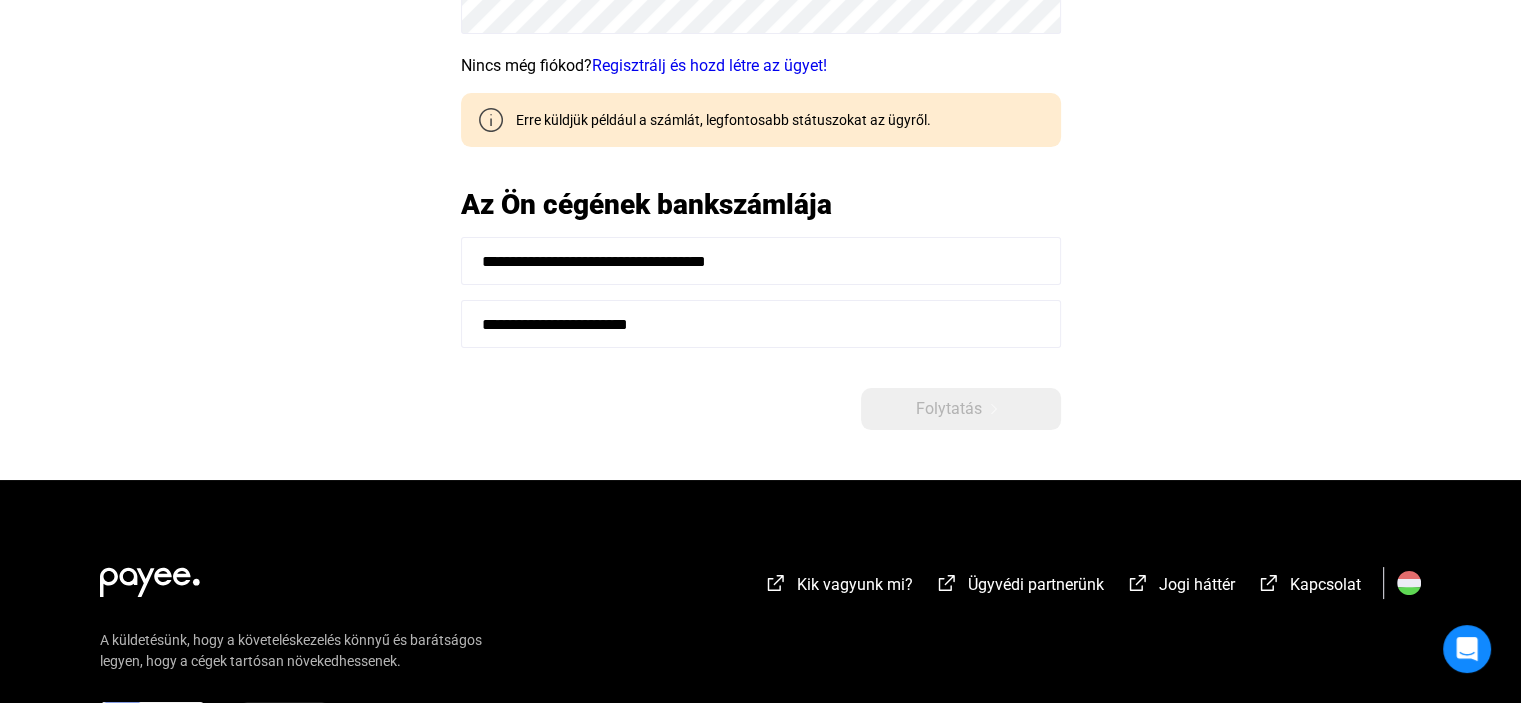 scroll, scrollTop: 500, scrollLeft: 0, axis: vertical 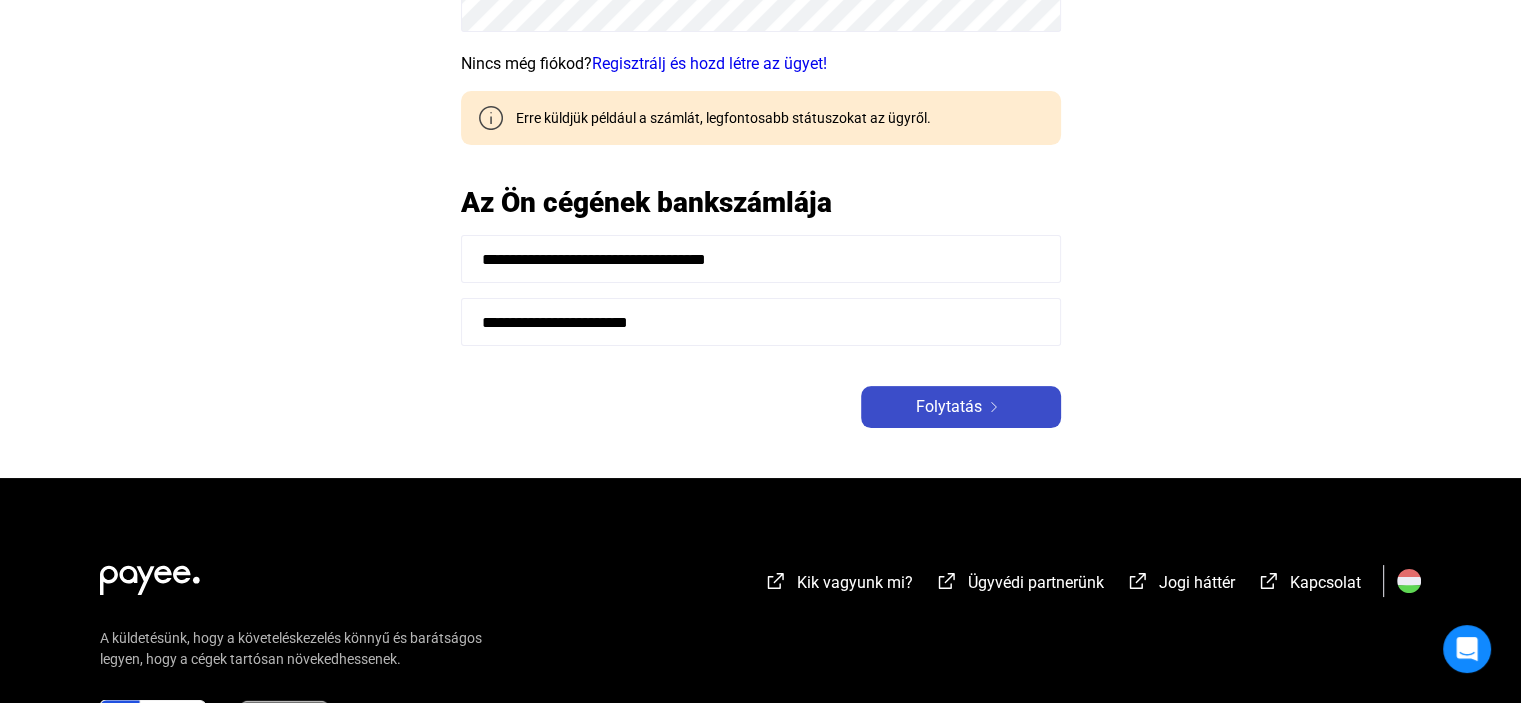 click on "Folytatás" 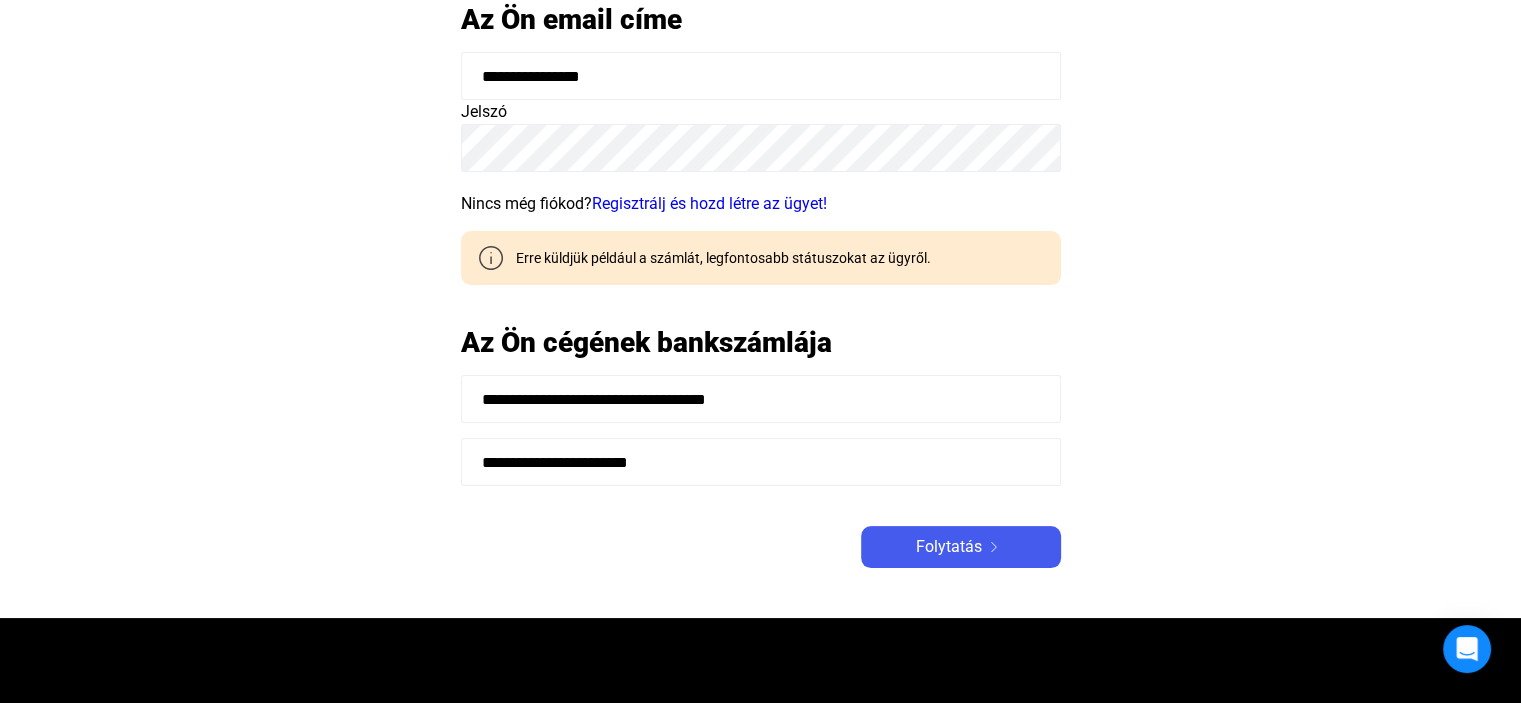 scroll, scrollTop: 200, scrollLeft: 0, axis: vertical 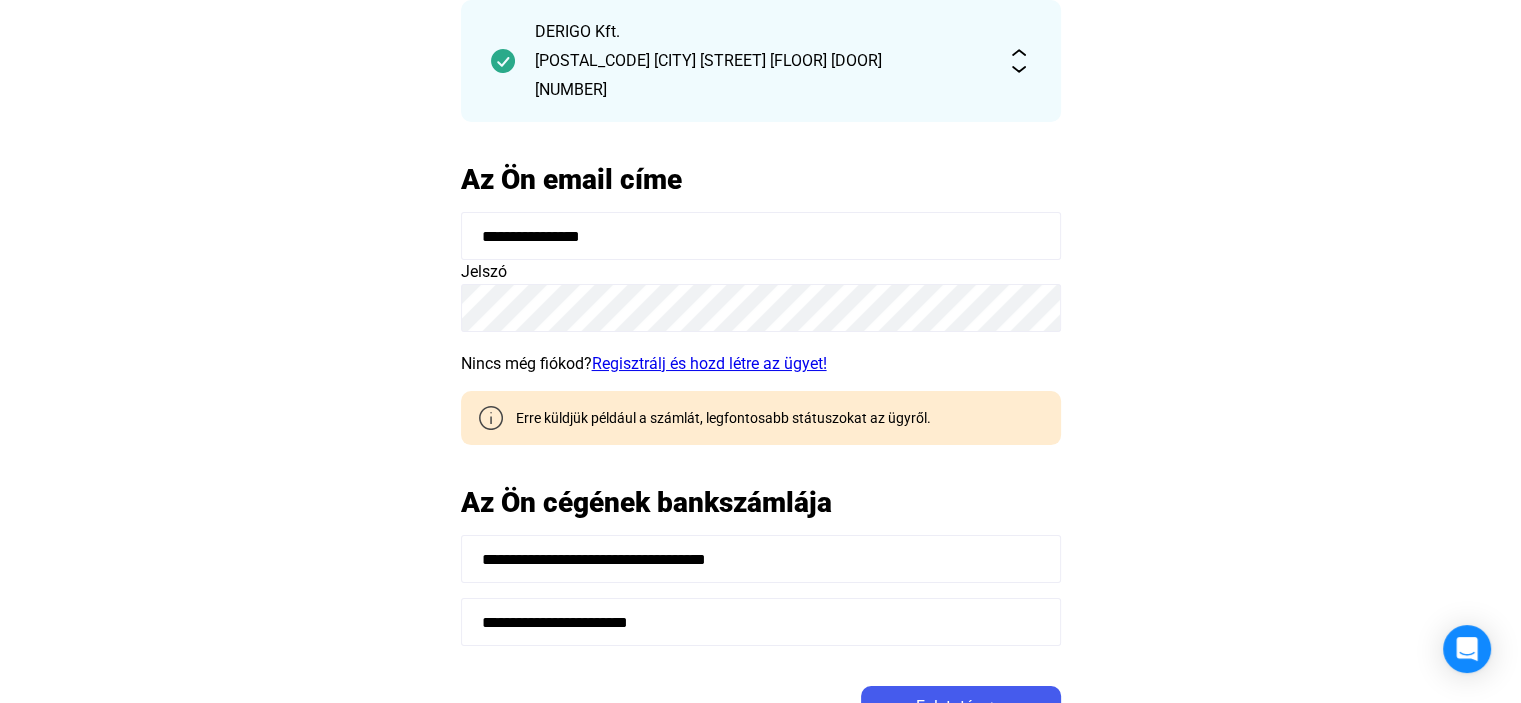 click on "Regisztrálj és hozd létre az ügyet!" 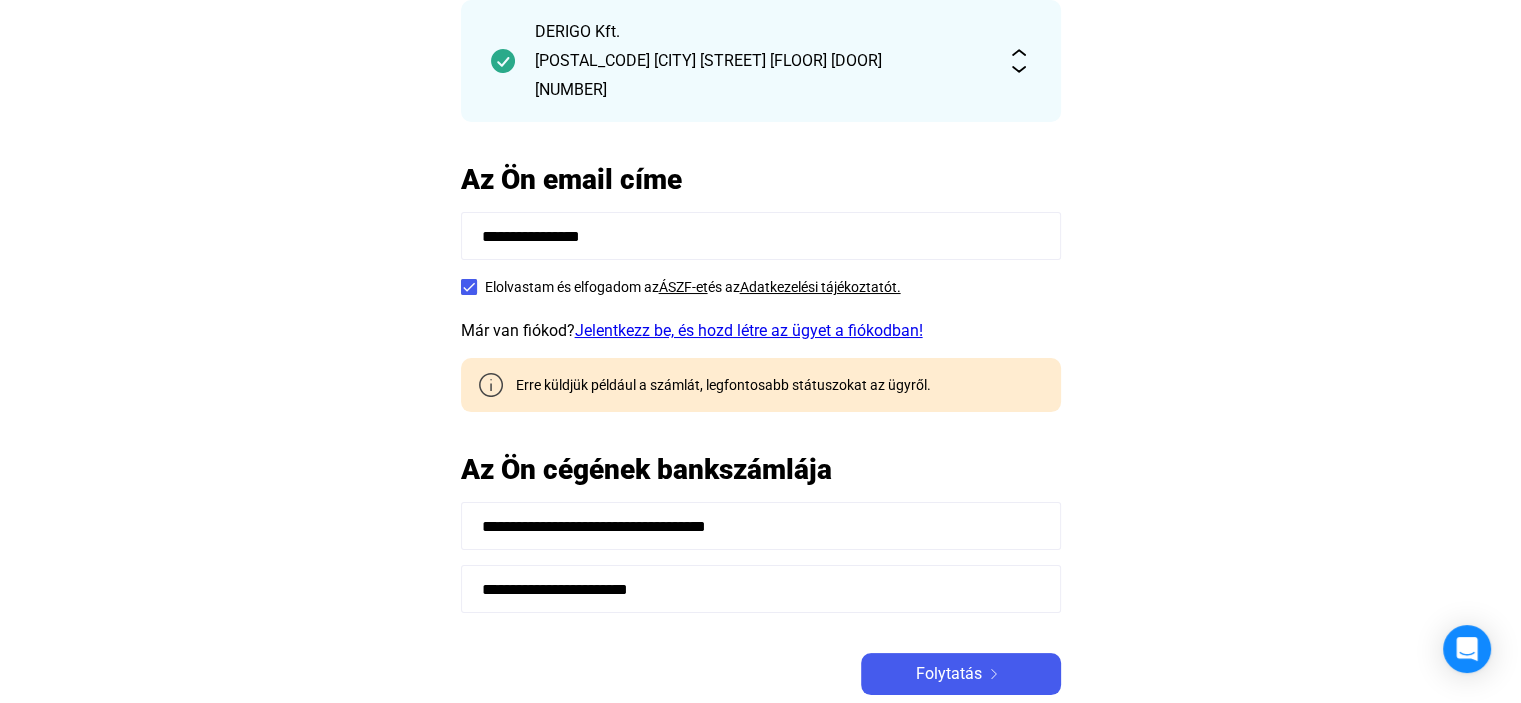 click on "Jelentkezz be, és hozd létre az ügyet a fiókodban!" 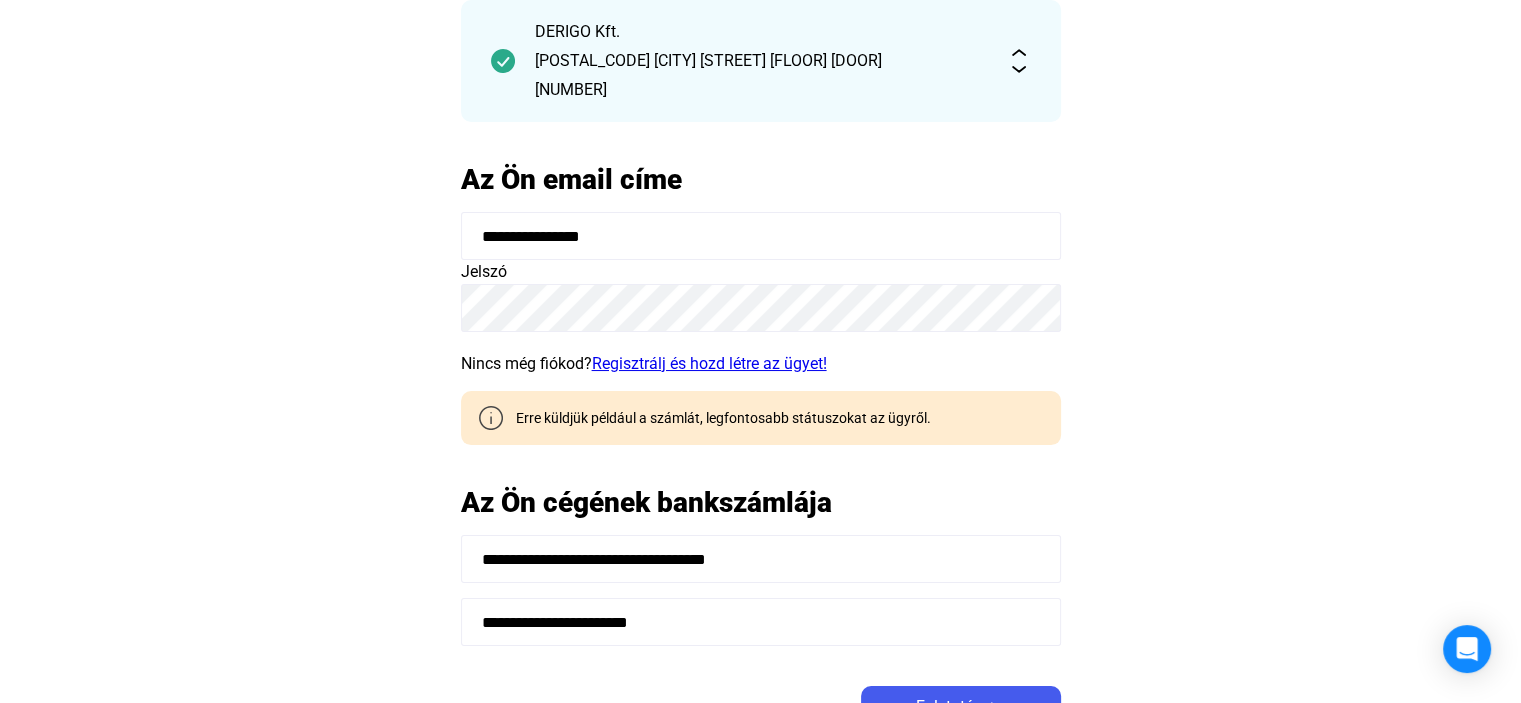 click on "Regisztrálj és hozd létre az ügyet!" 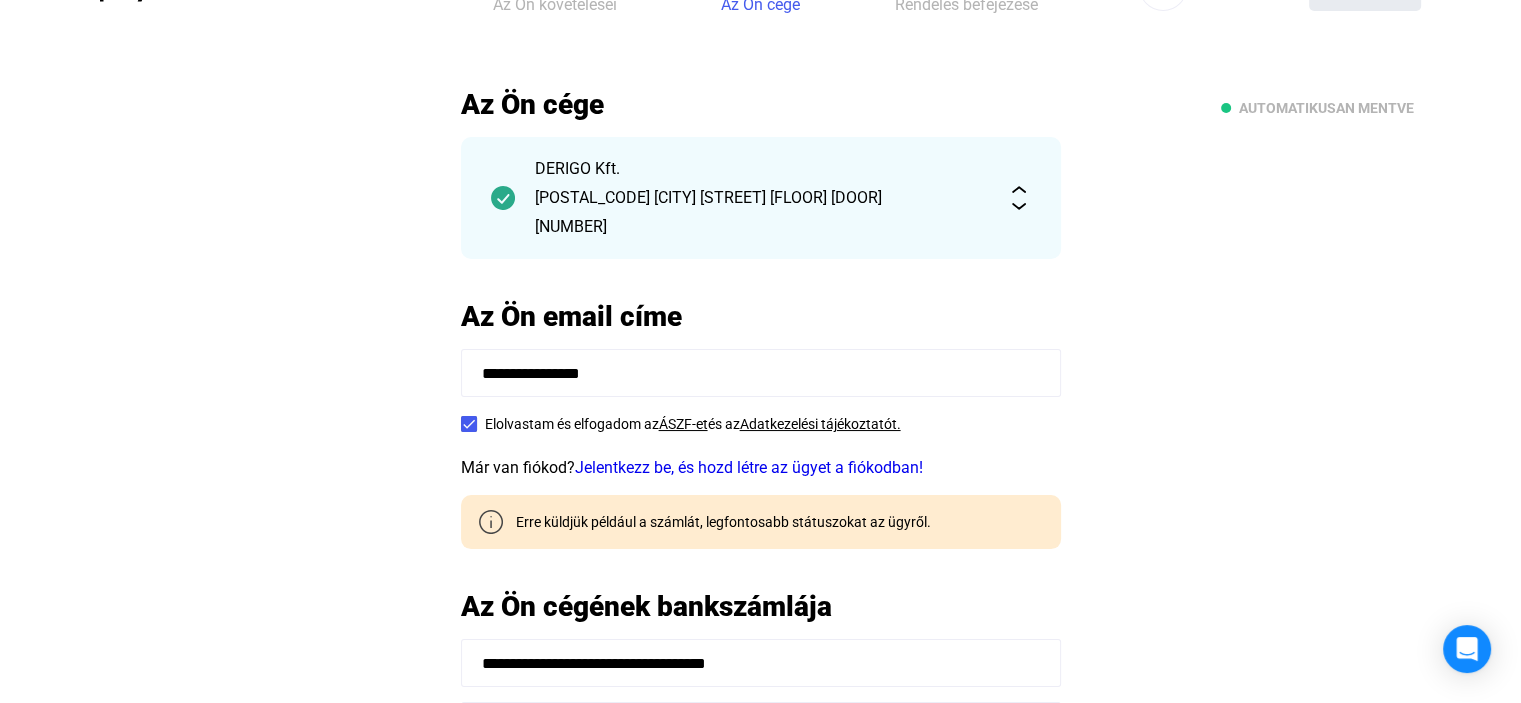 scroll, scrollTop: 0, scrollLeft: 0, axis: both 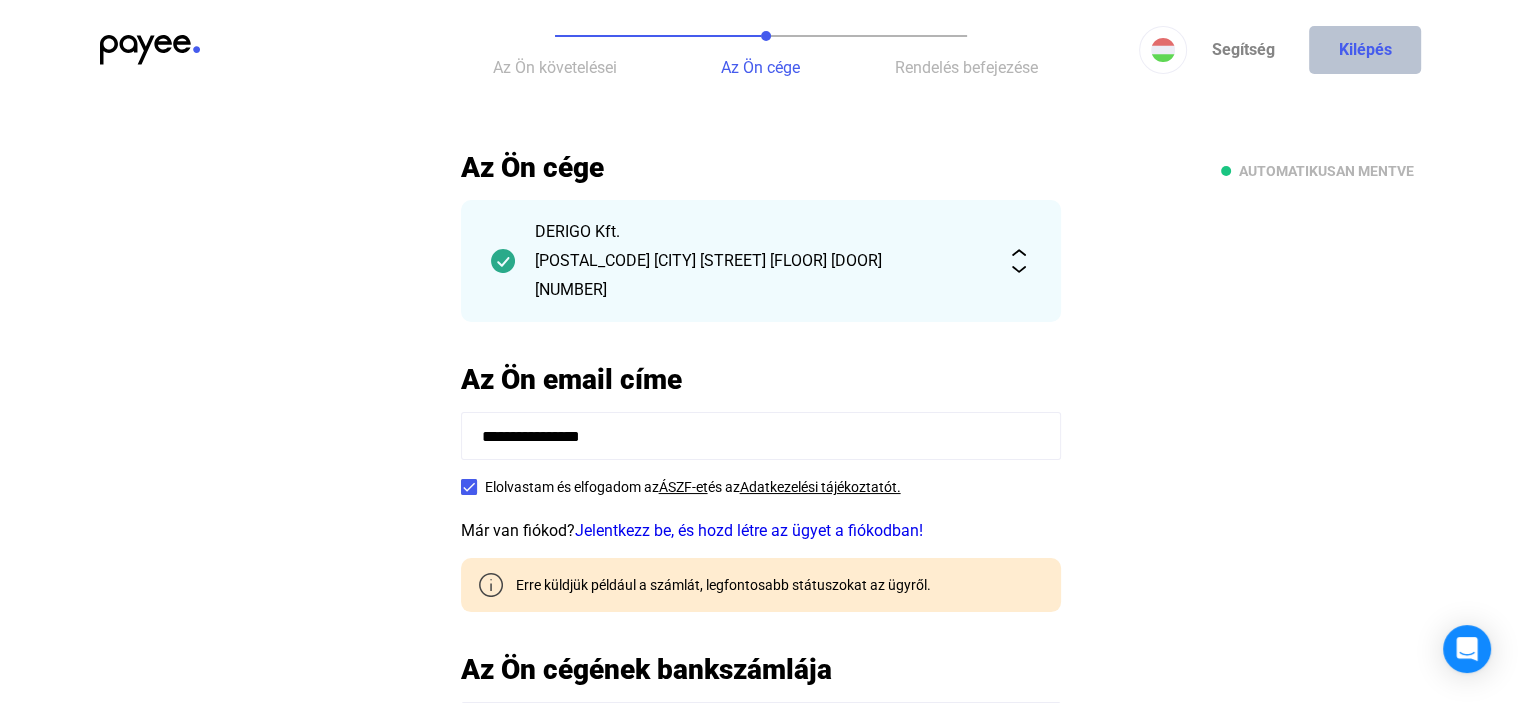 click on "Kilépés" 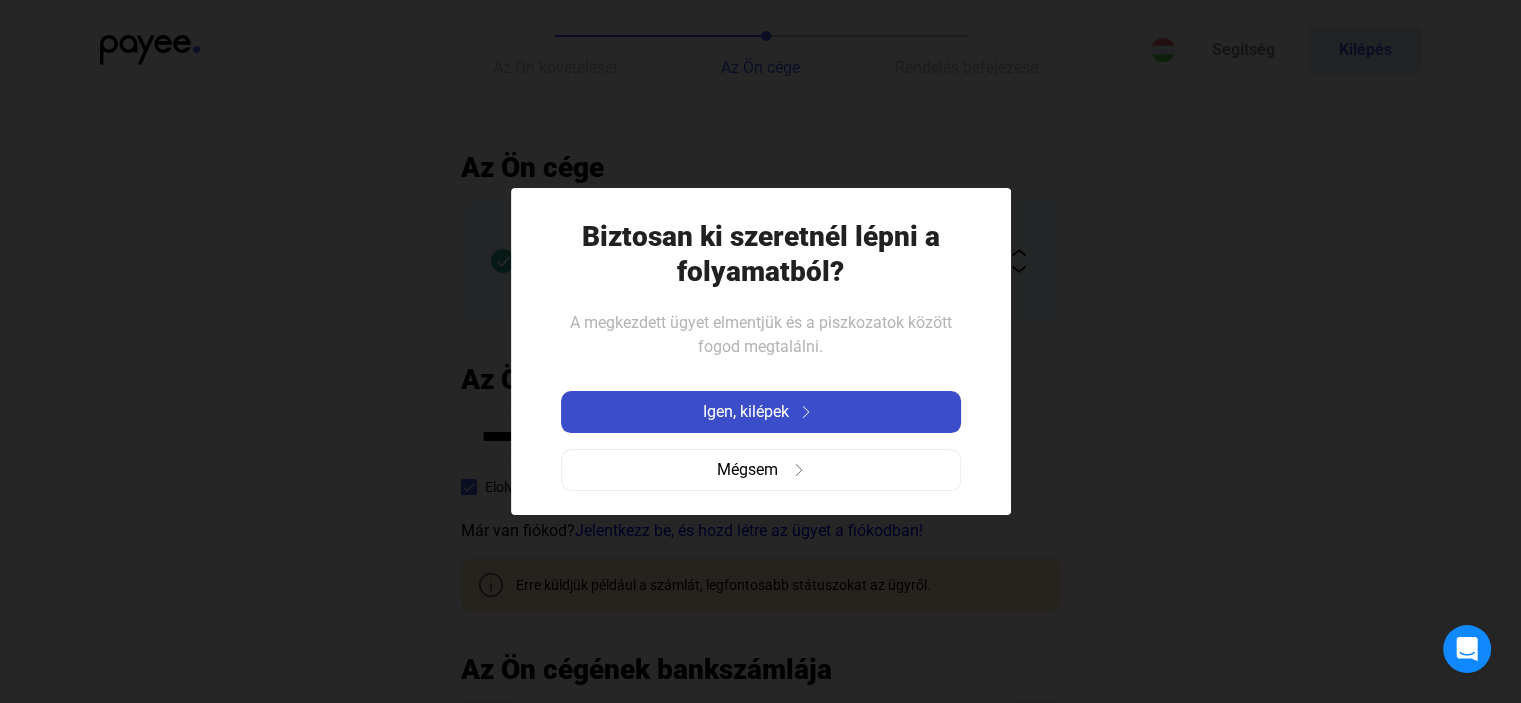 drag, startPoint x: 712, startPoint y: 423, endPoint x: 736, endPoint y: 422, distance: 24.020824 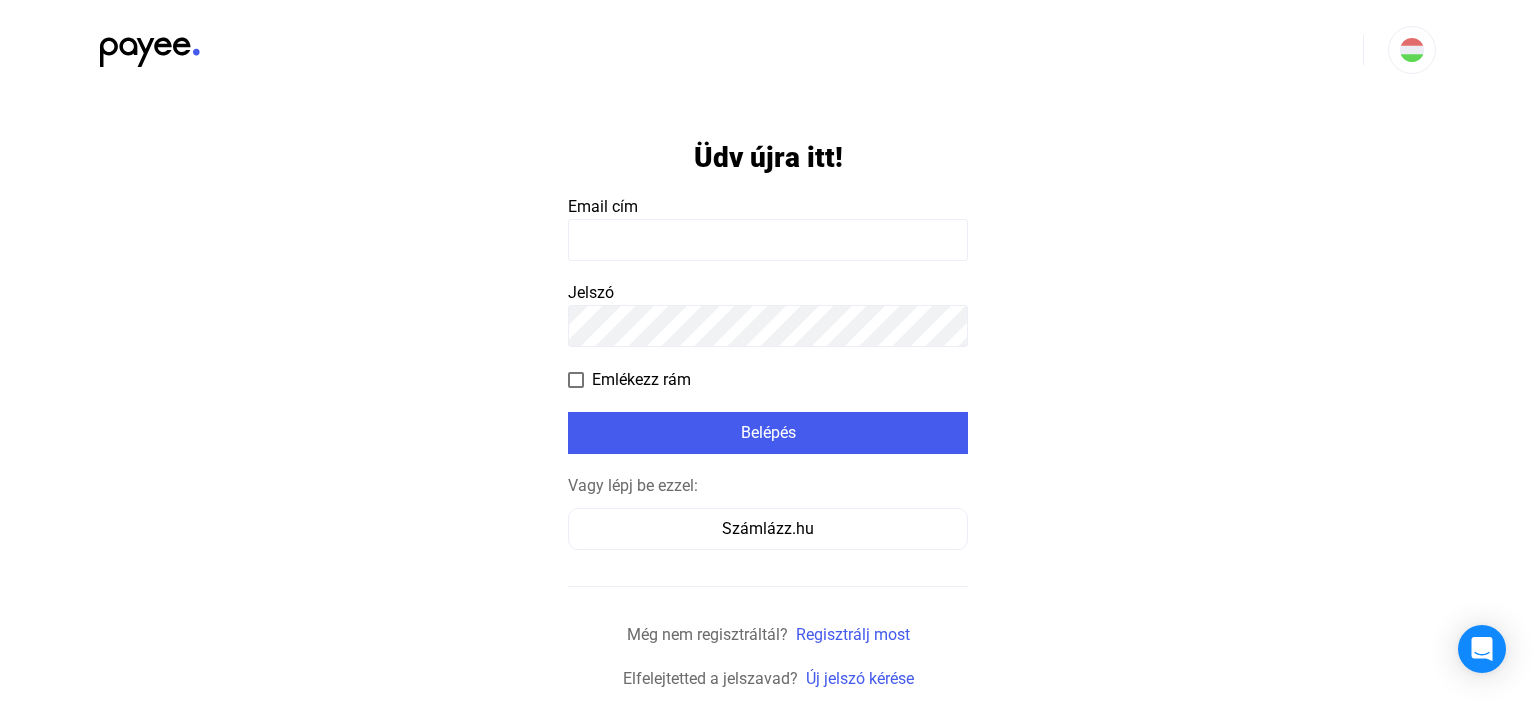 click 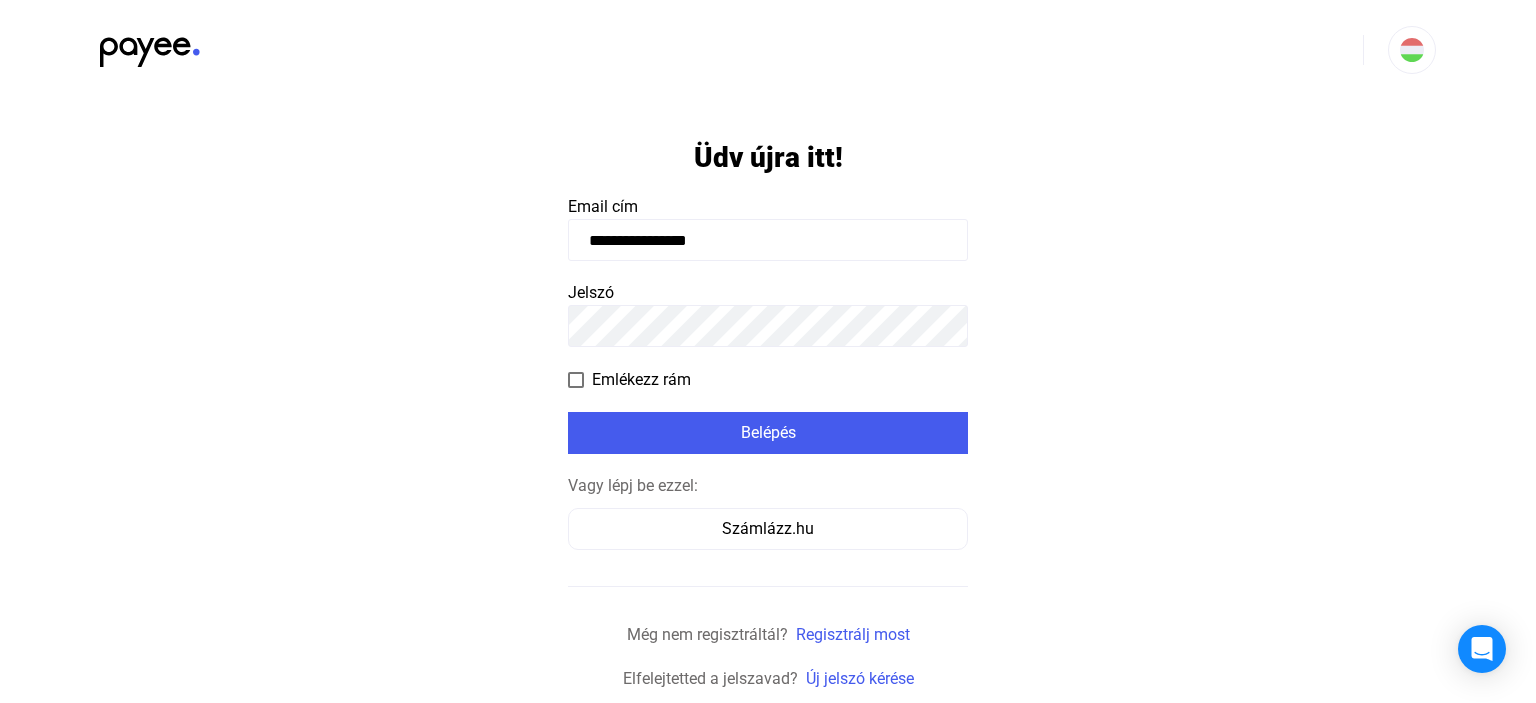 type on "**********" 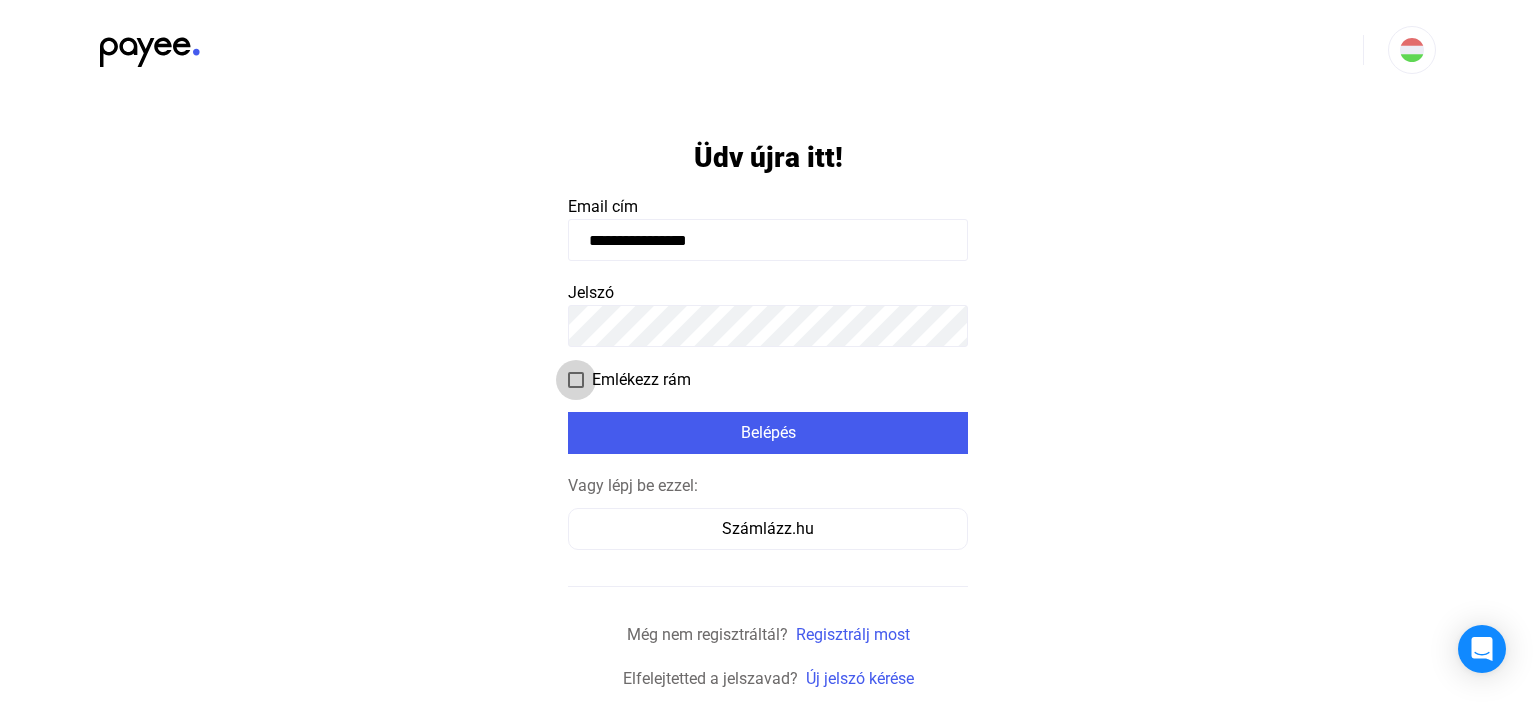 click at bounding box center [576, 380] 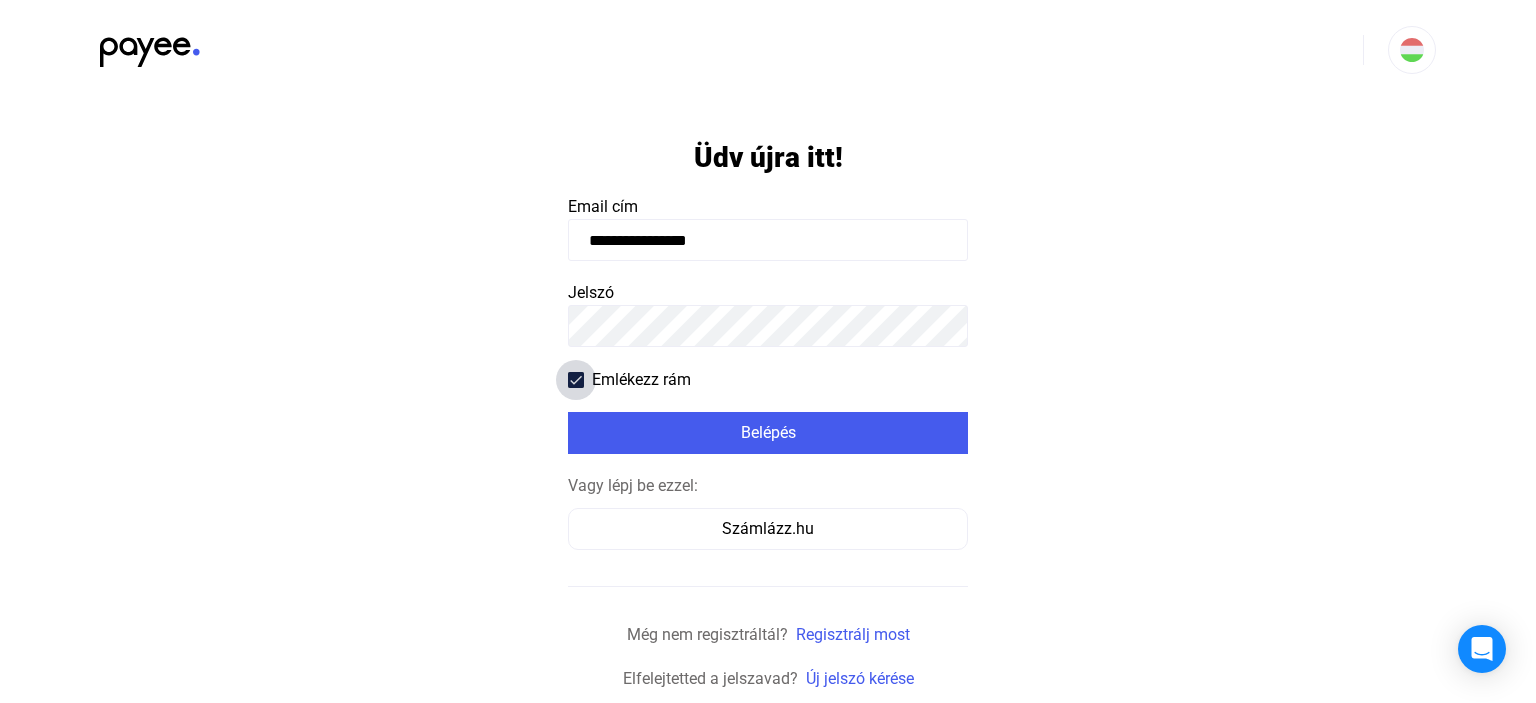 click at bounding box center (576, 380) 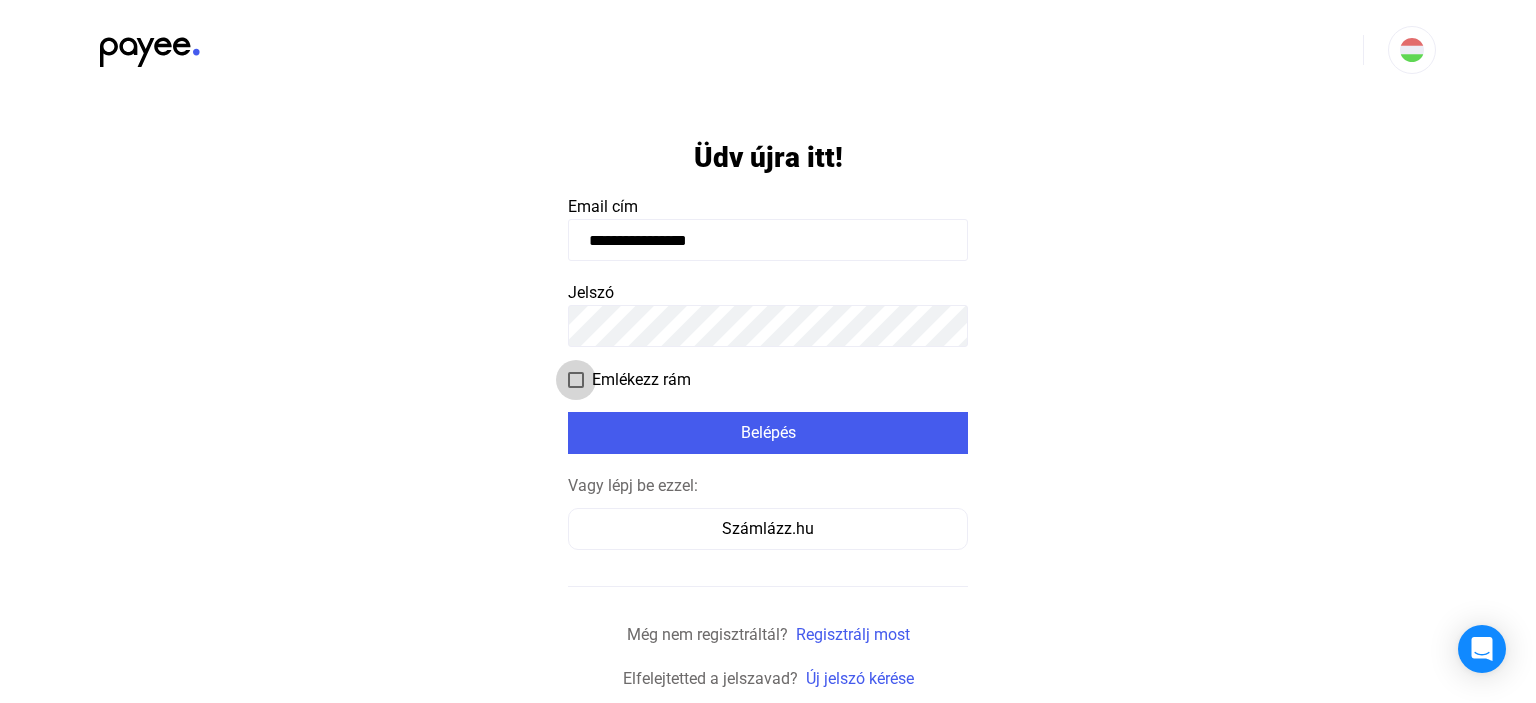 click at bounding box center [576, 380] 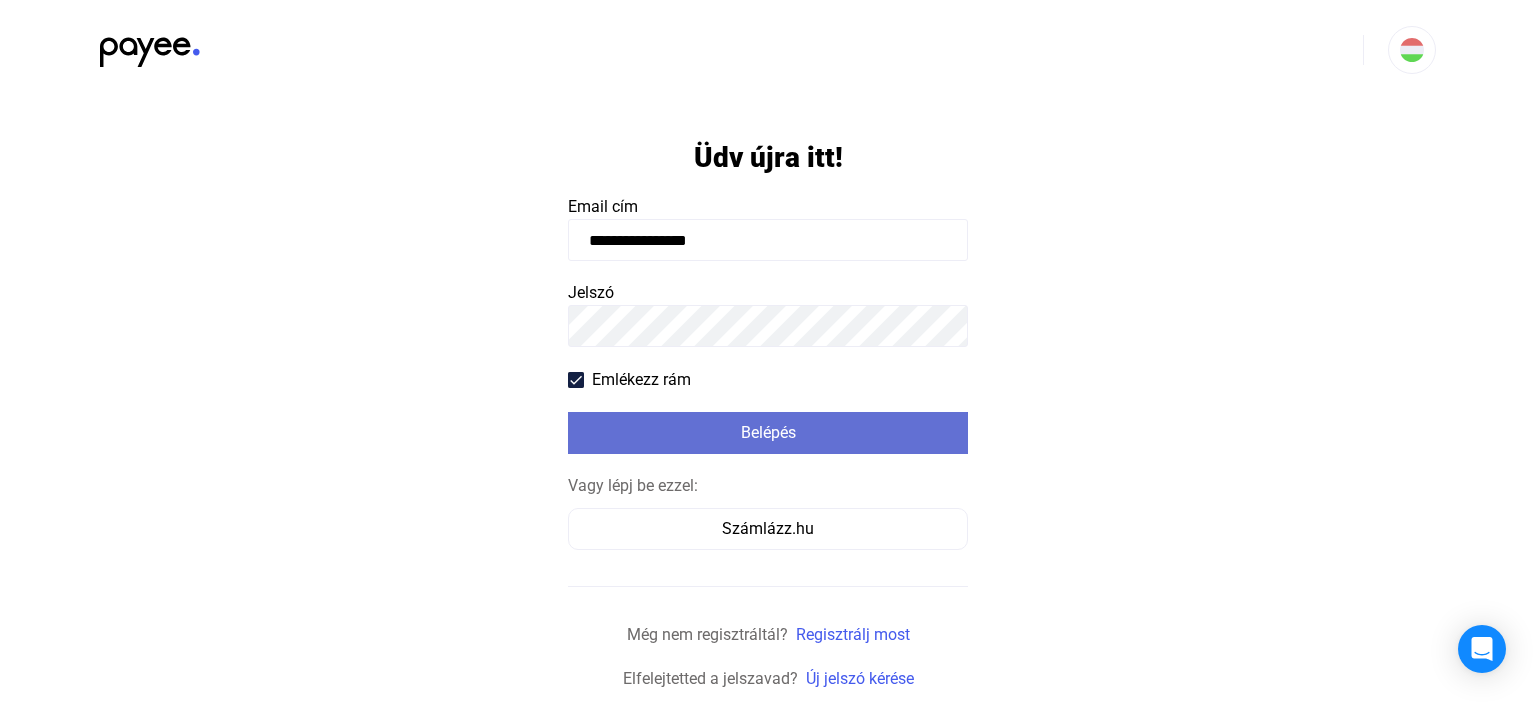 click on "Belépés" 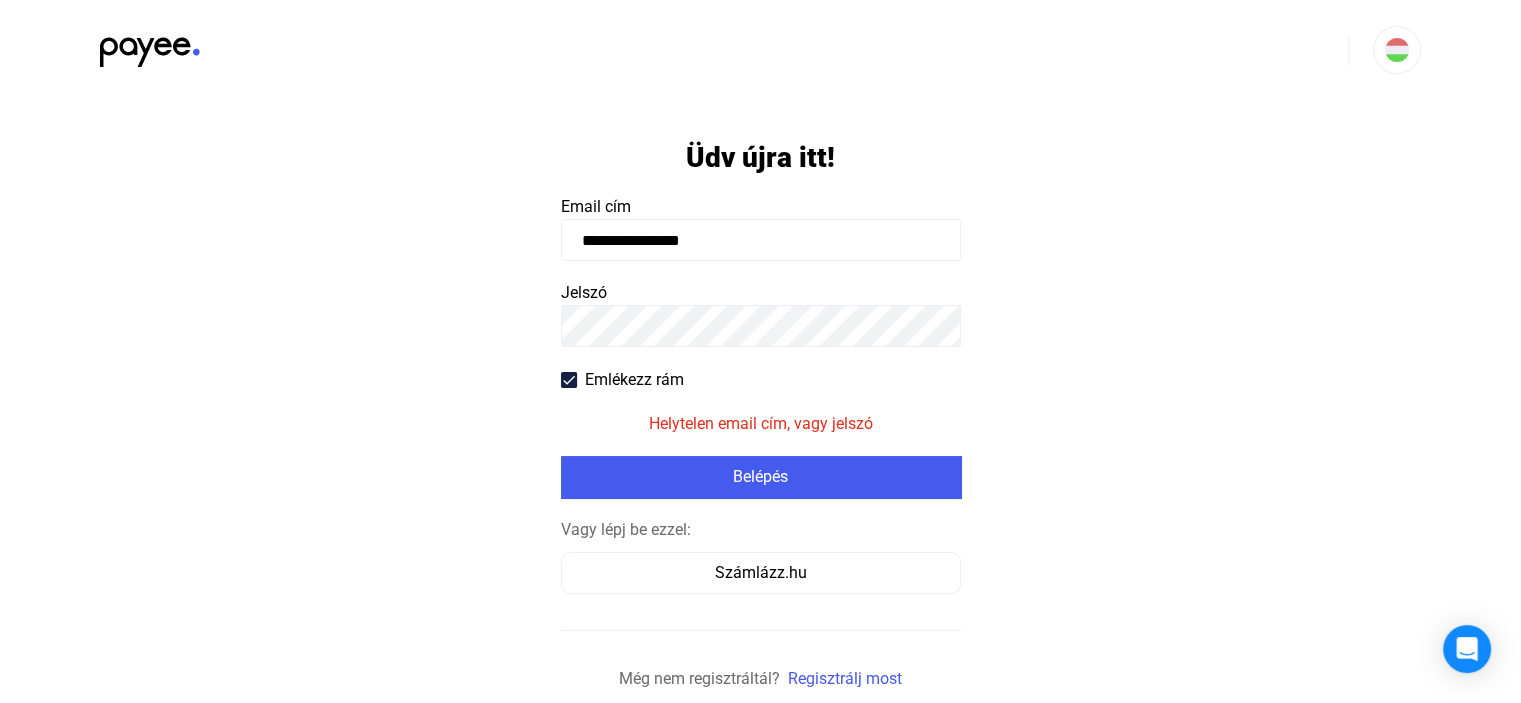 click on "**********" 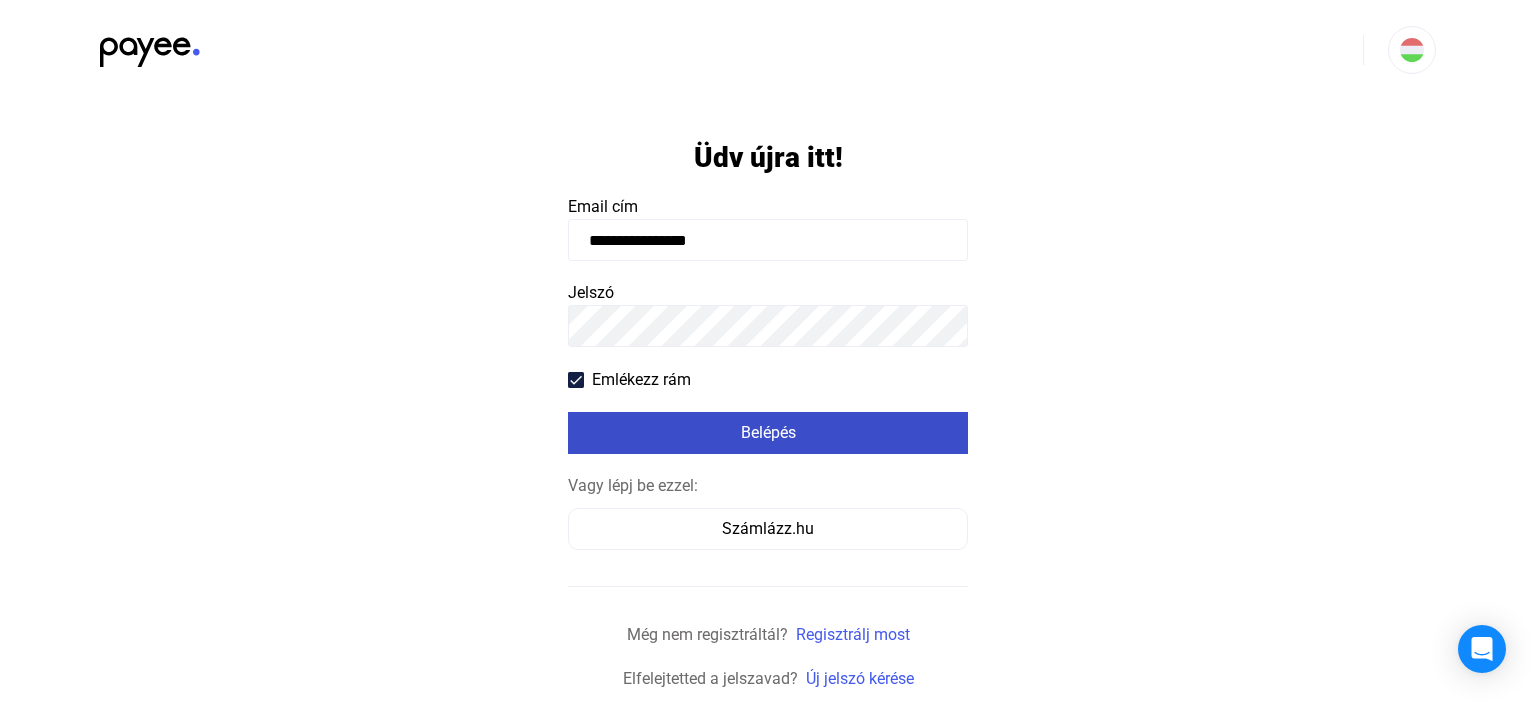 click on "**********" 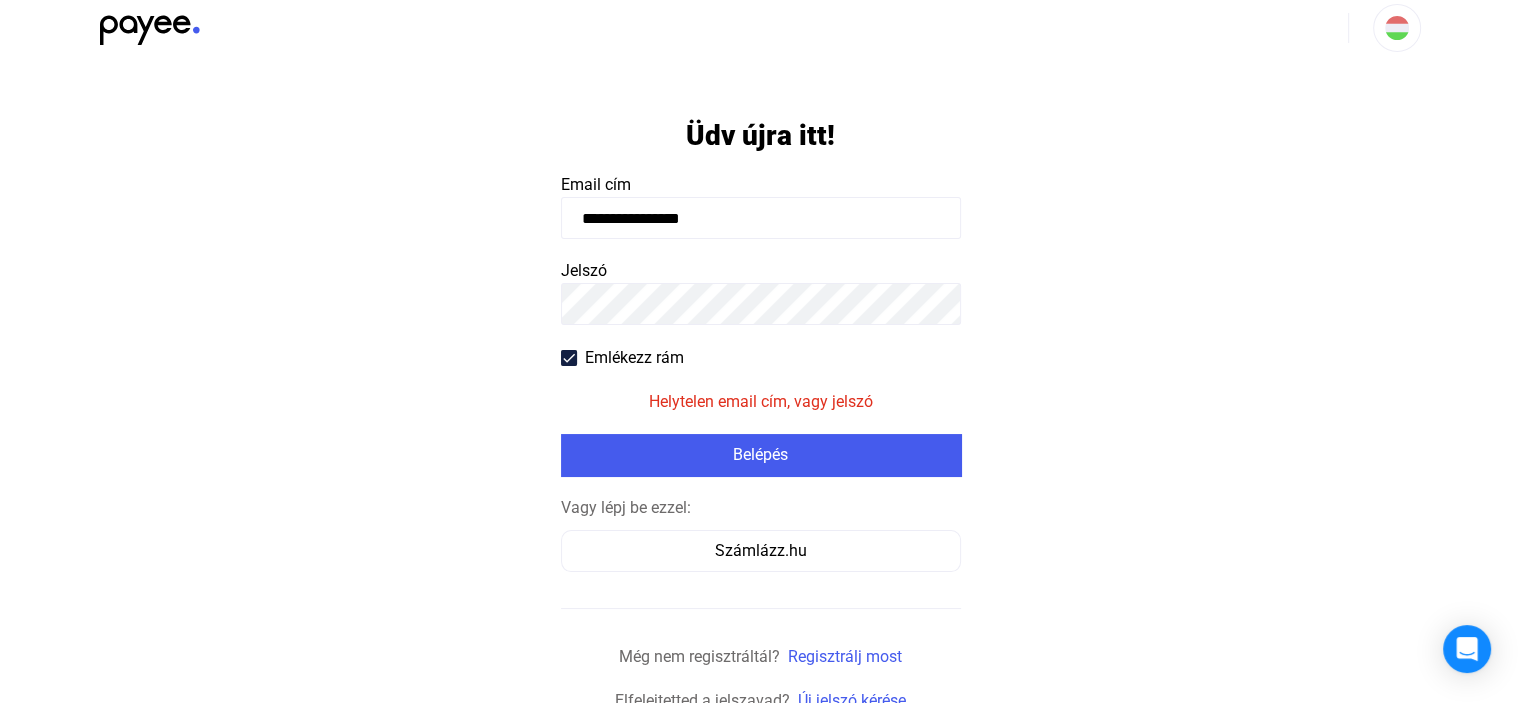 scroll, scrollTop: 32, scrollLeft: 0, axis: vertical 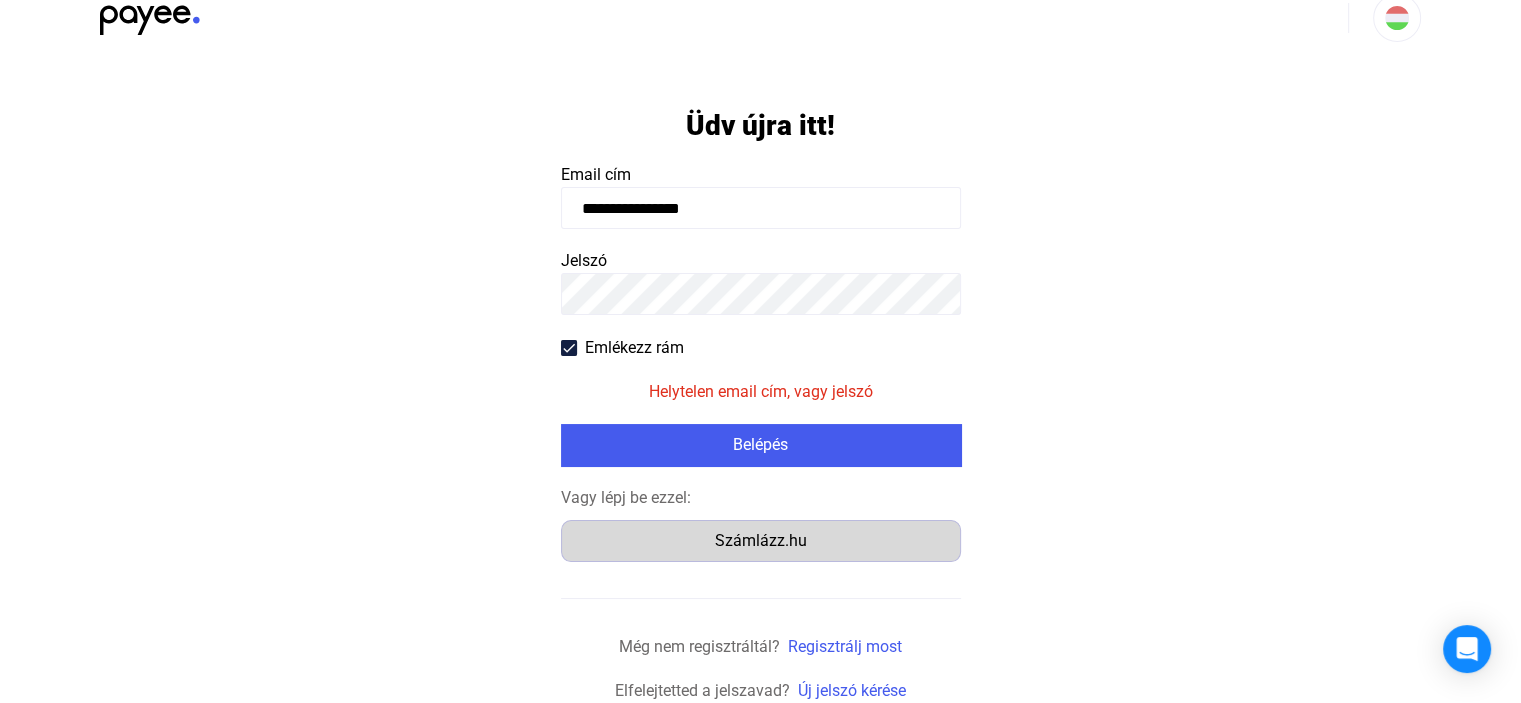 click on "Számlázz.hu" 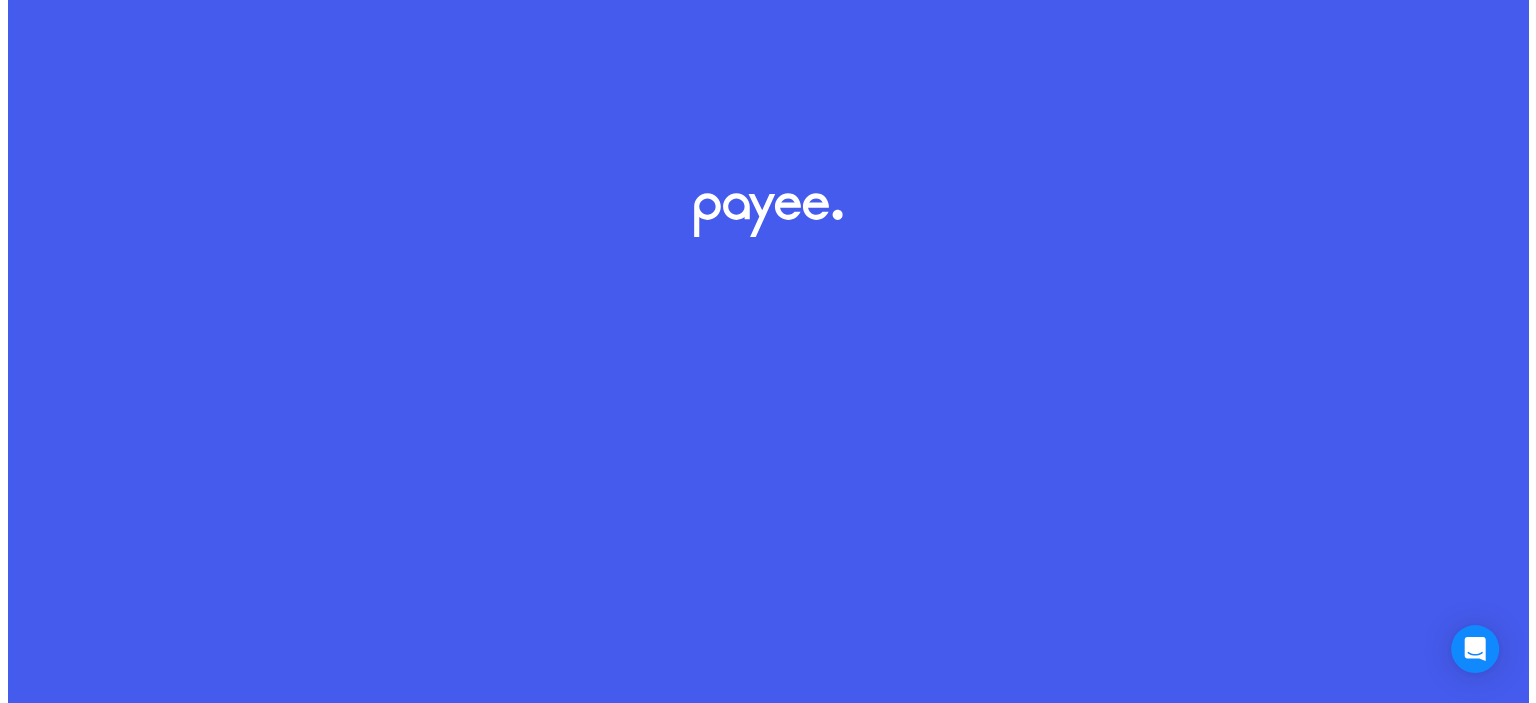 scroll, scrollTop: 0, scrollLeft: 0, axis: both 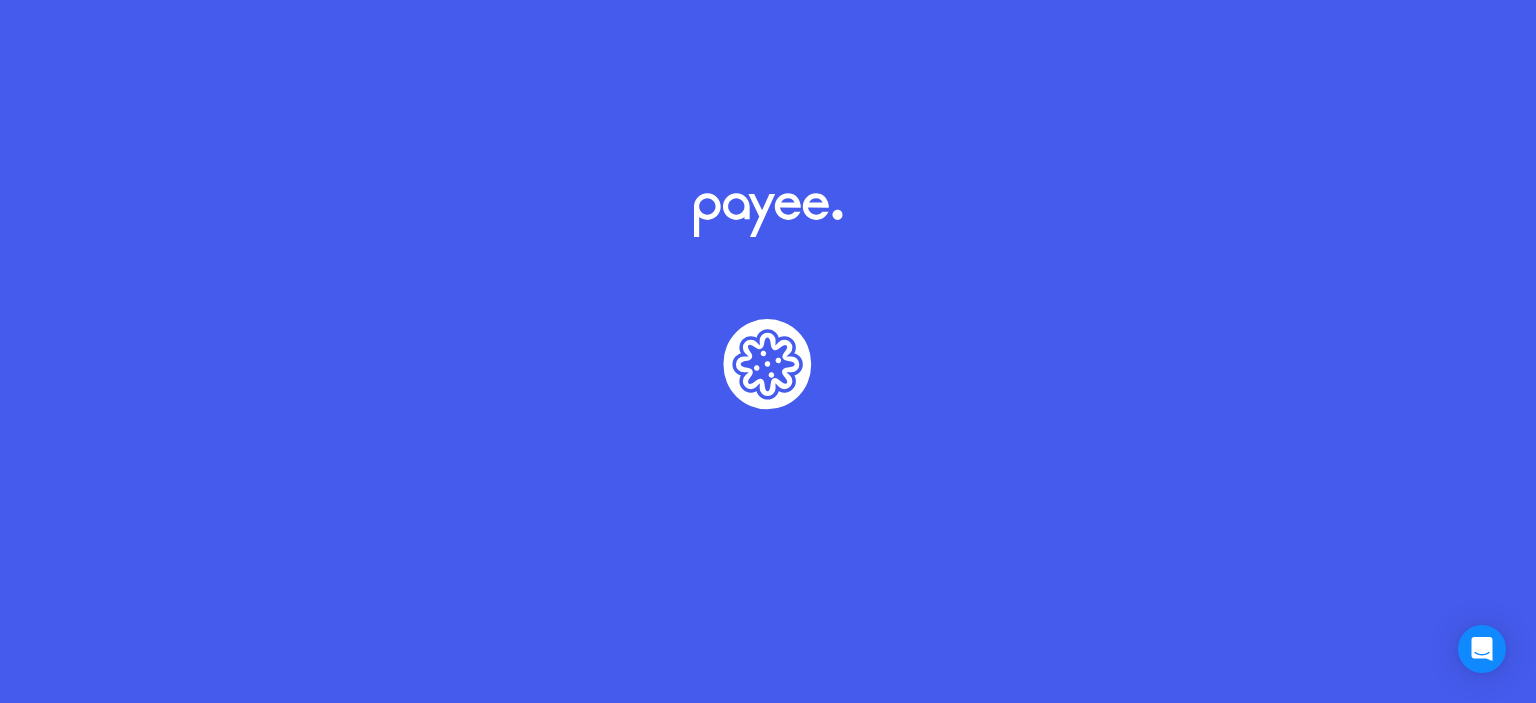 click 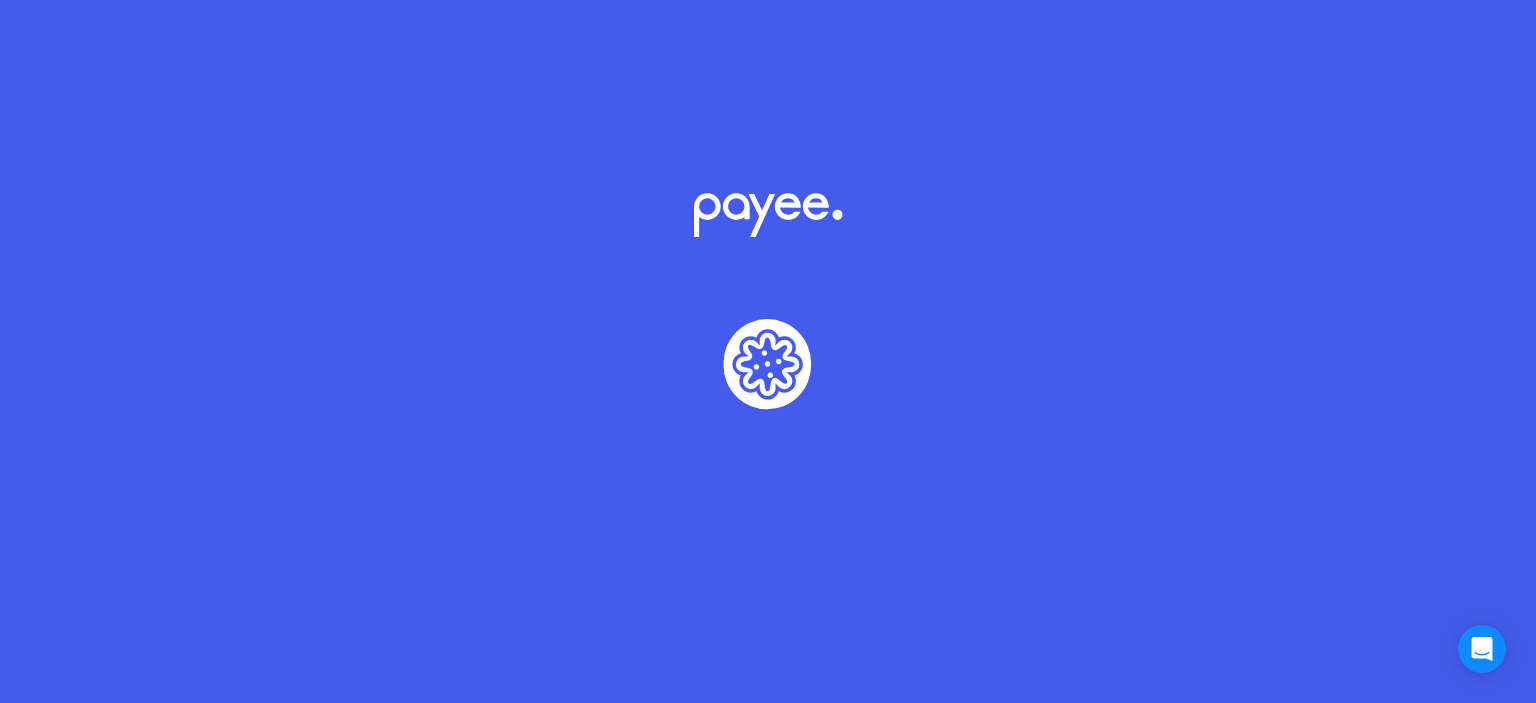 click 